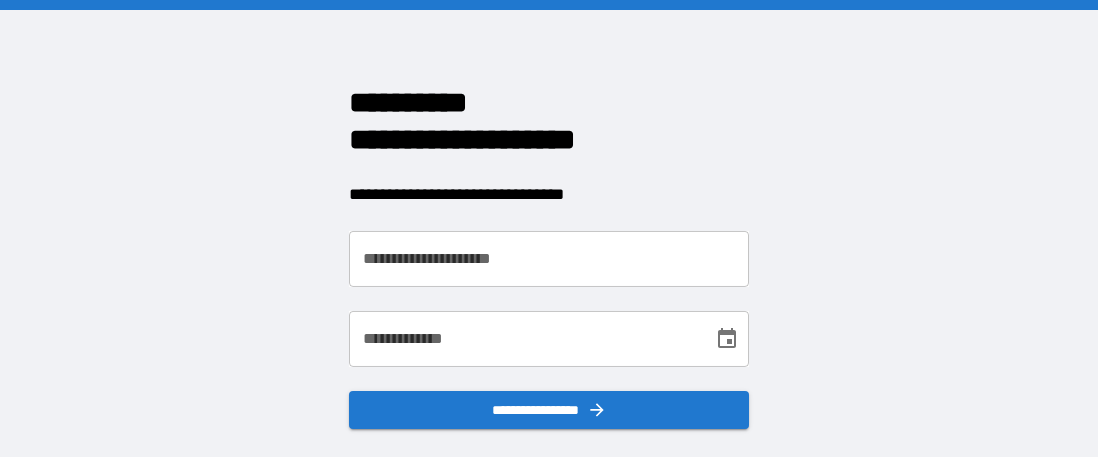 scroll, scrollTop: 0, scrollLeft: 0, axis: both 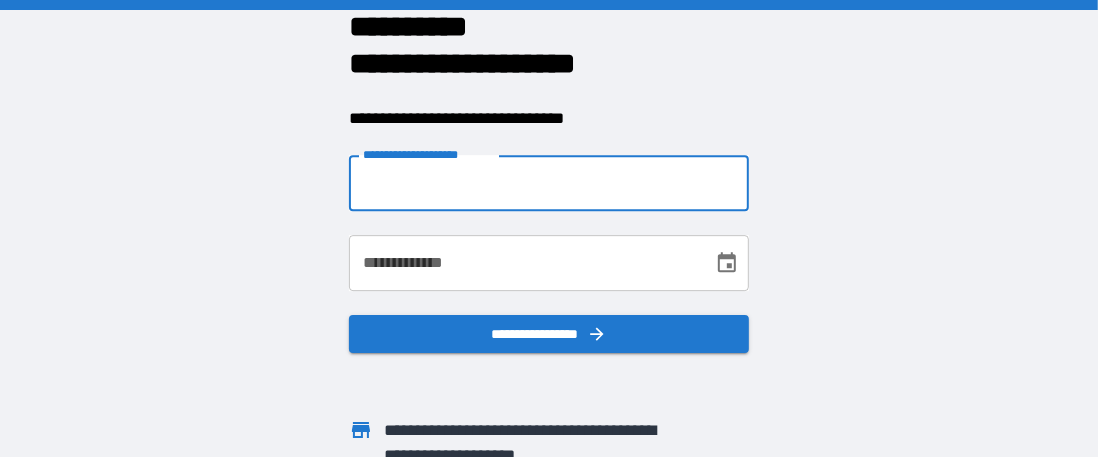 click on "**********" at bounding box center (549, 183) 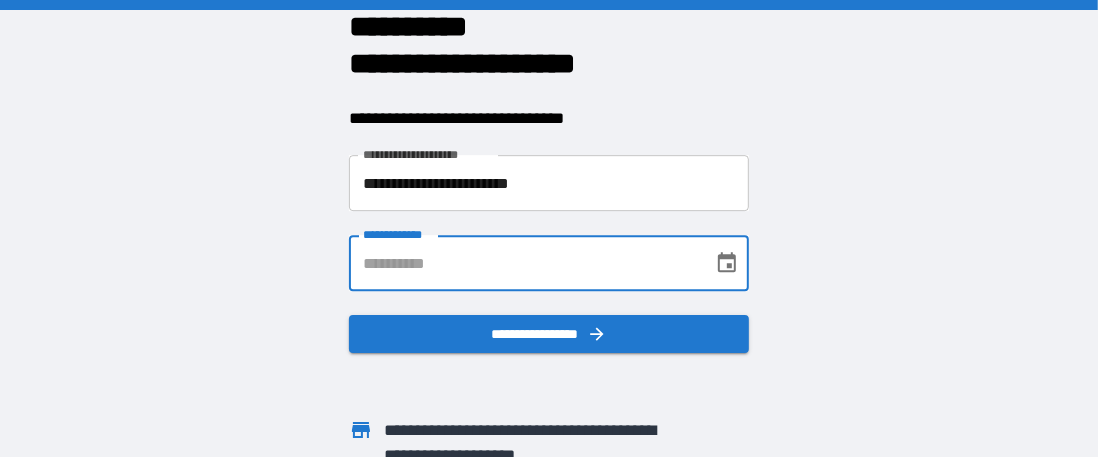 click on "**********" at bounding box center [524, 263] 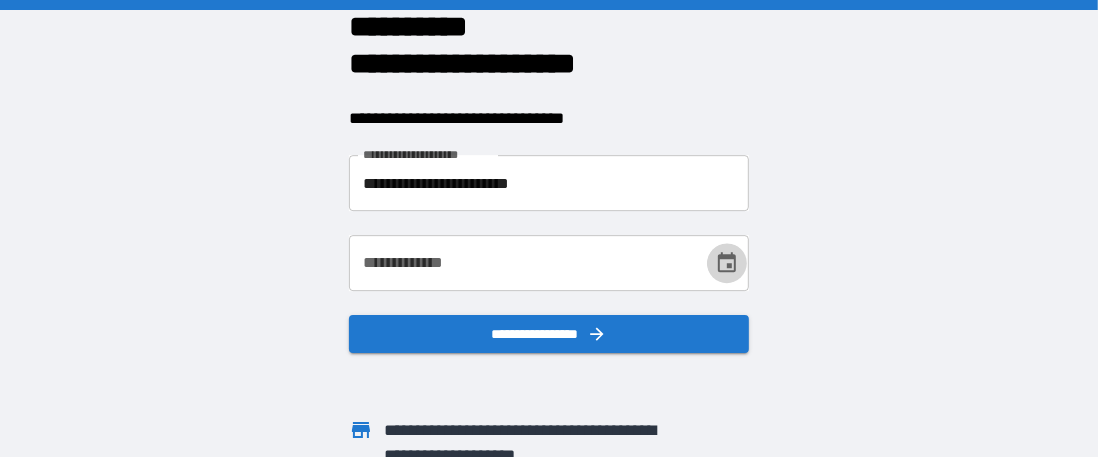 click 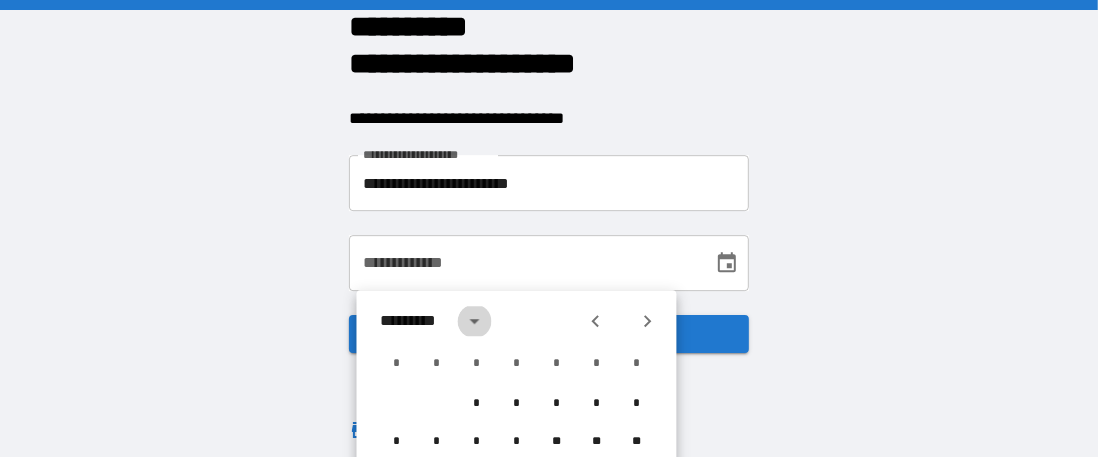 click 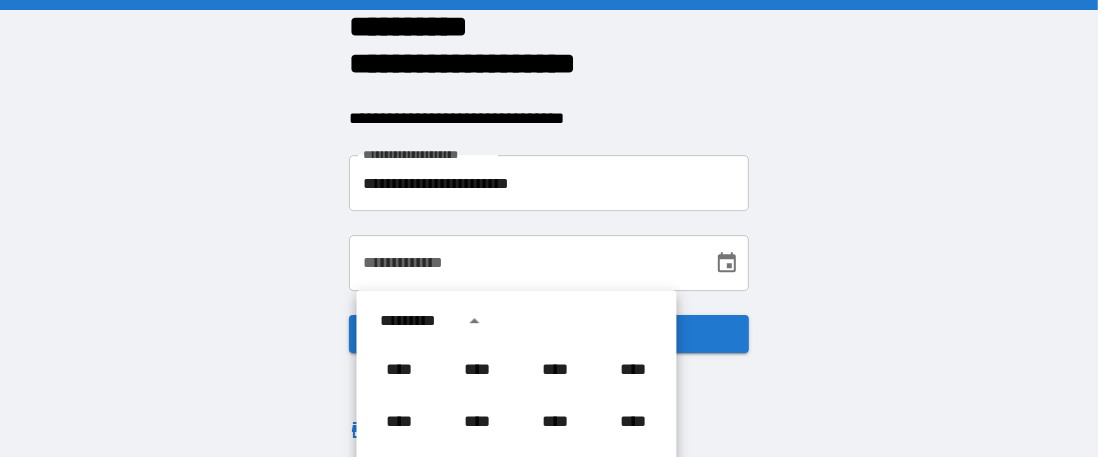 scroll, scrollTop: 191, scrollLeft: 0, axis: vertical 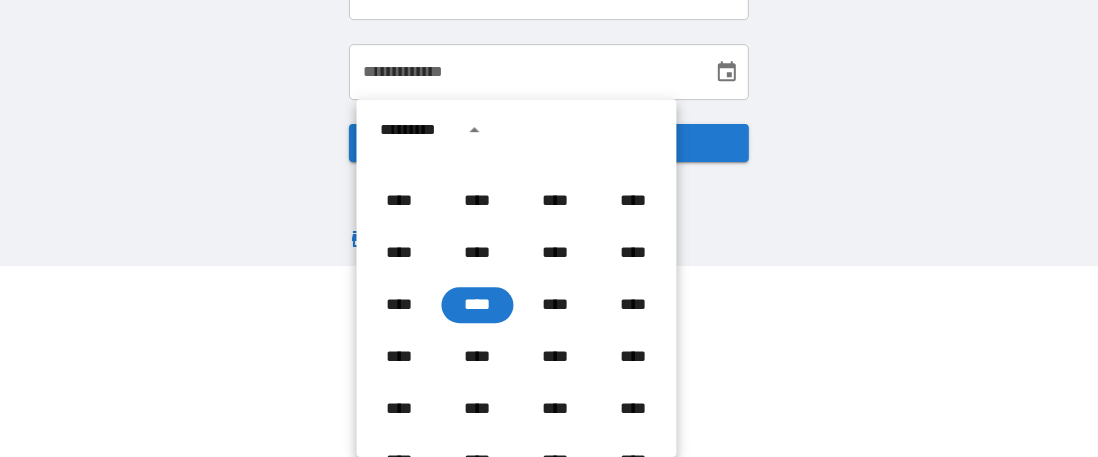 click on "**********" at bounding box center (549, 37) 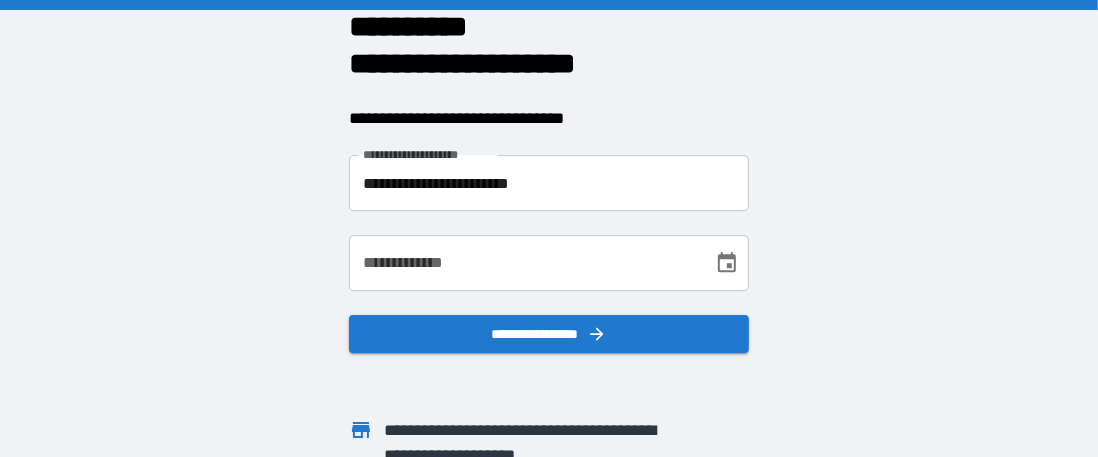scroll, scrollTop: 0, scrollLeft: 0, axis: both 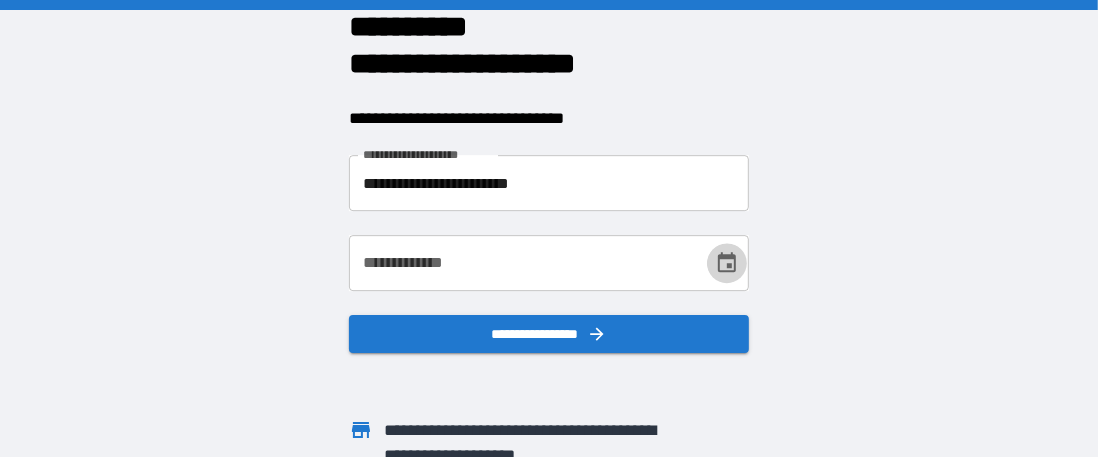 click 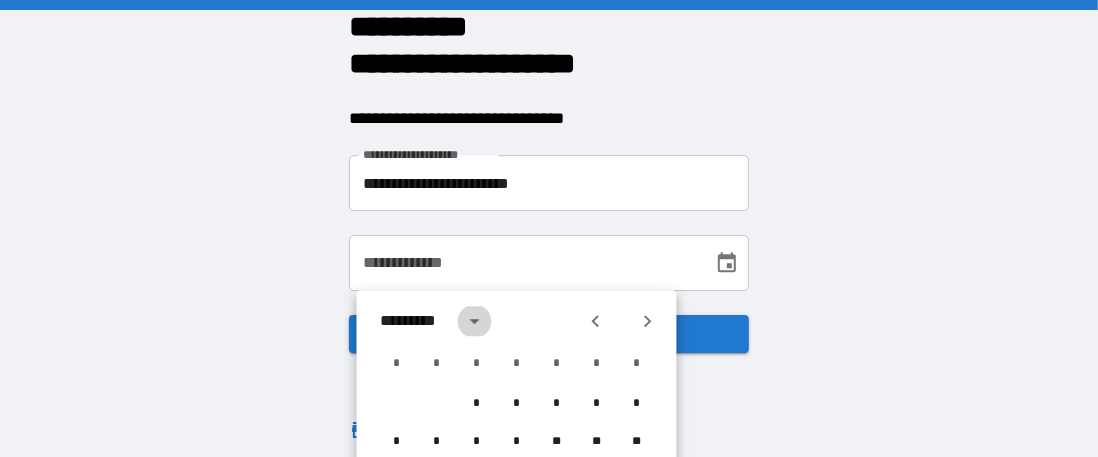 click 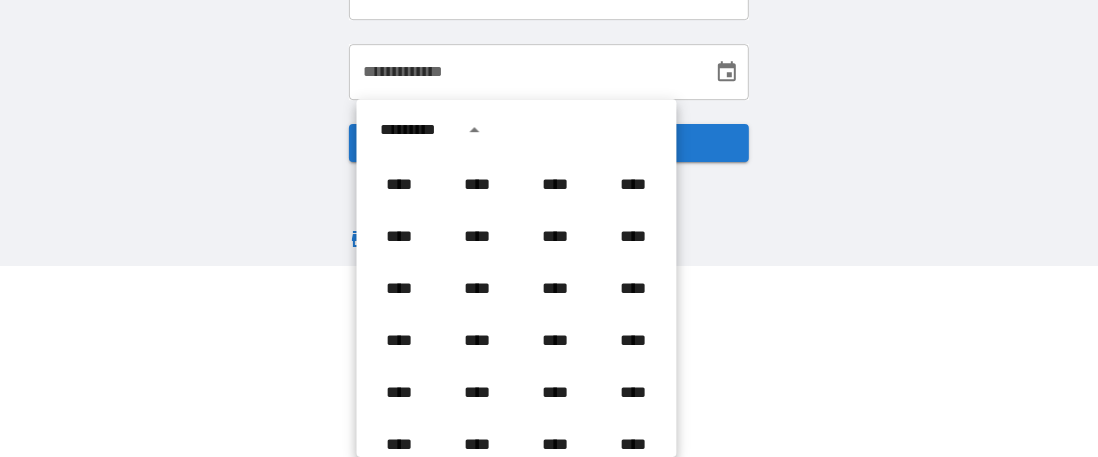 scroll, scrollTop: 686, scrollLeft: 0, axis: vertical 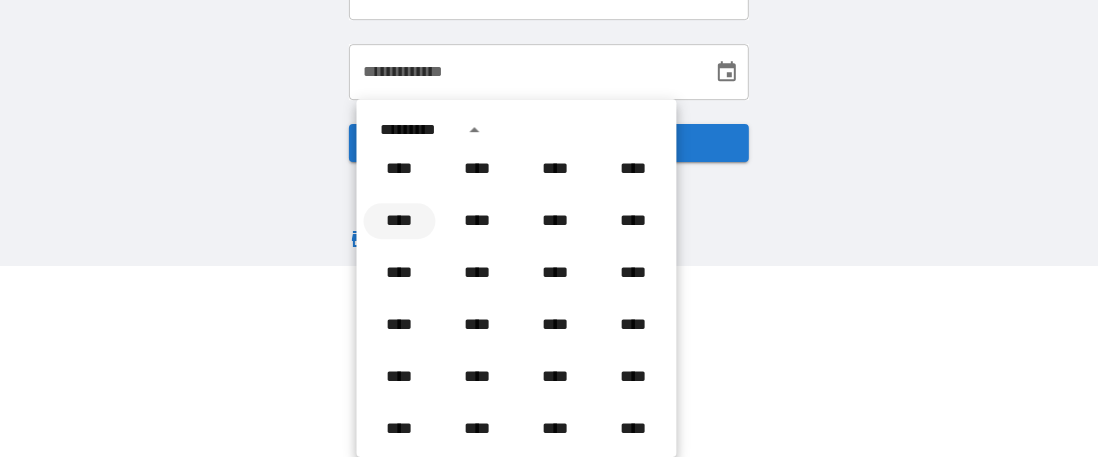 click on "****" at bounding box center [400, 221] 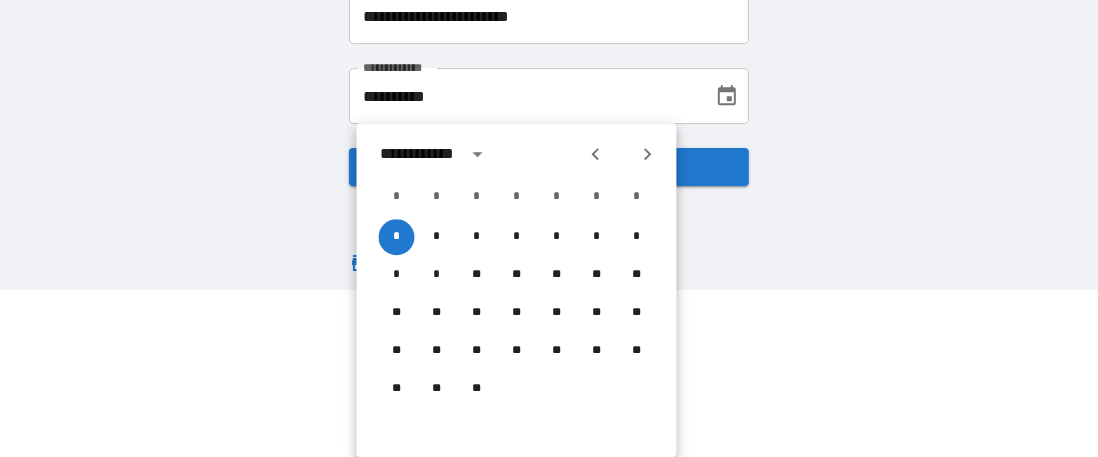 scroll, scrollTop: 167, scrollLeft: 0, axis: vertical 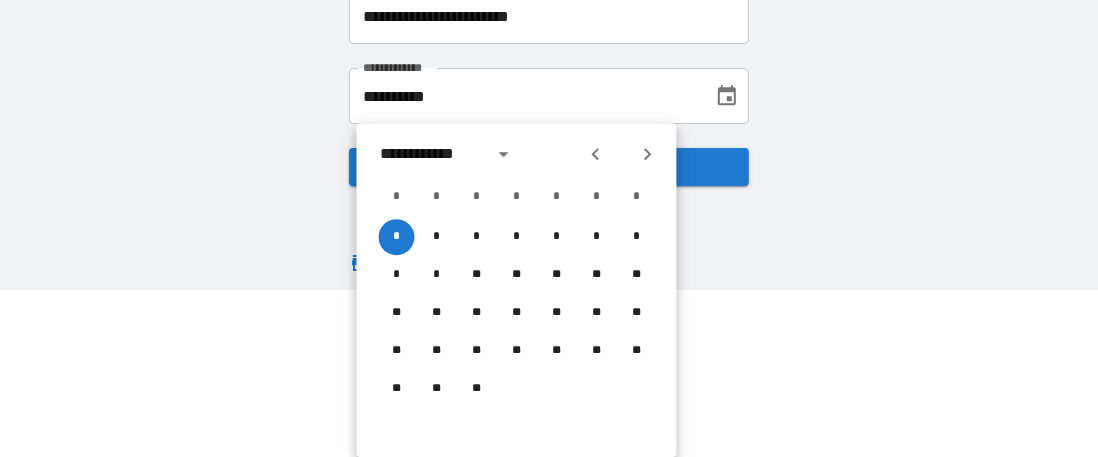 click 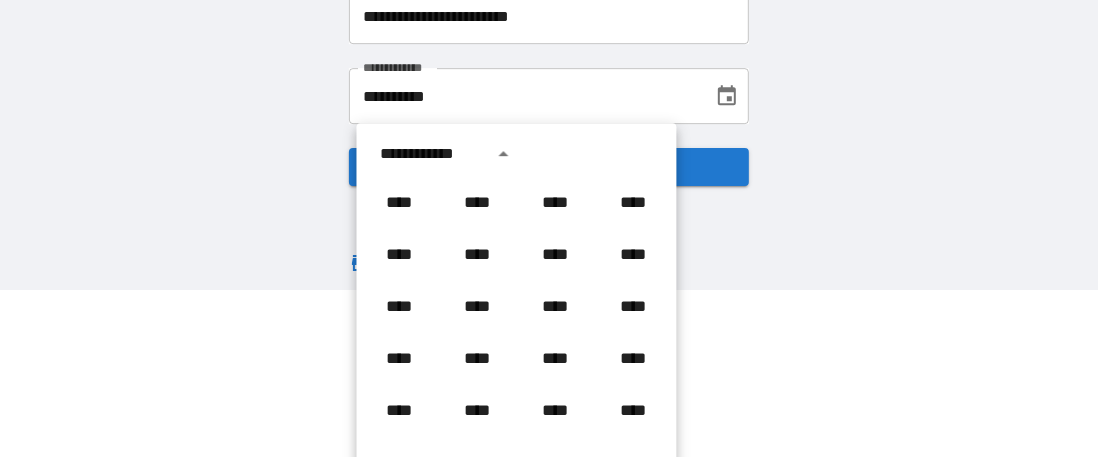 scroll, scrollTop: 602, scrollLeft: 0, axis: vertical 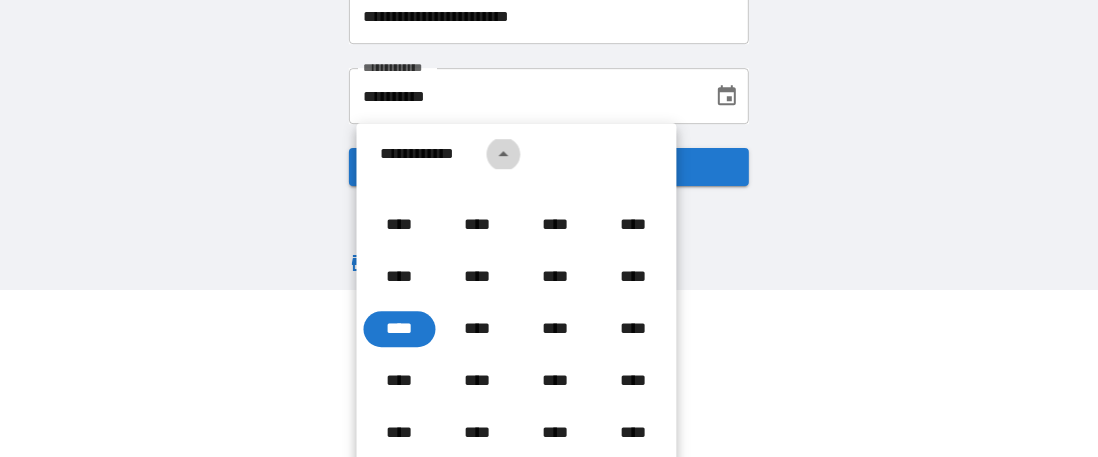 click 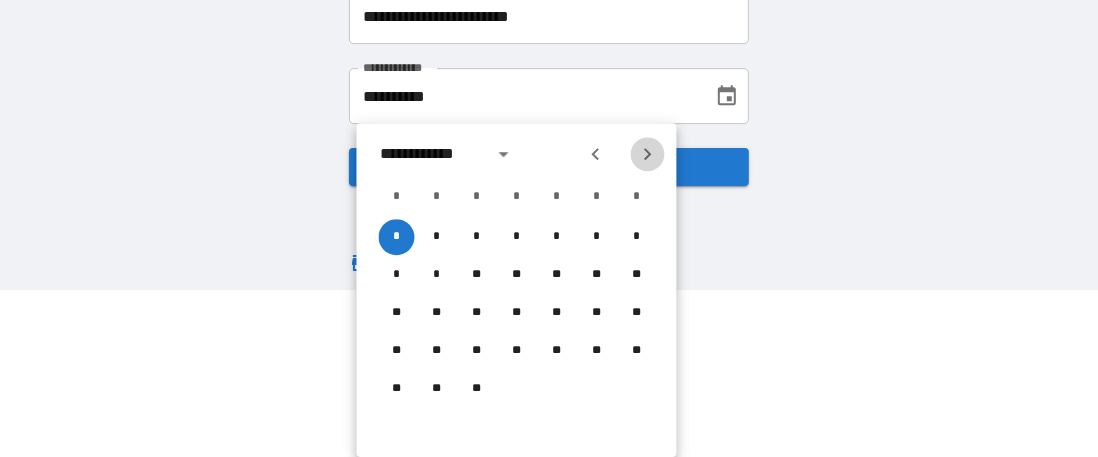 click 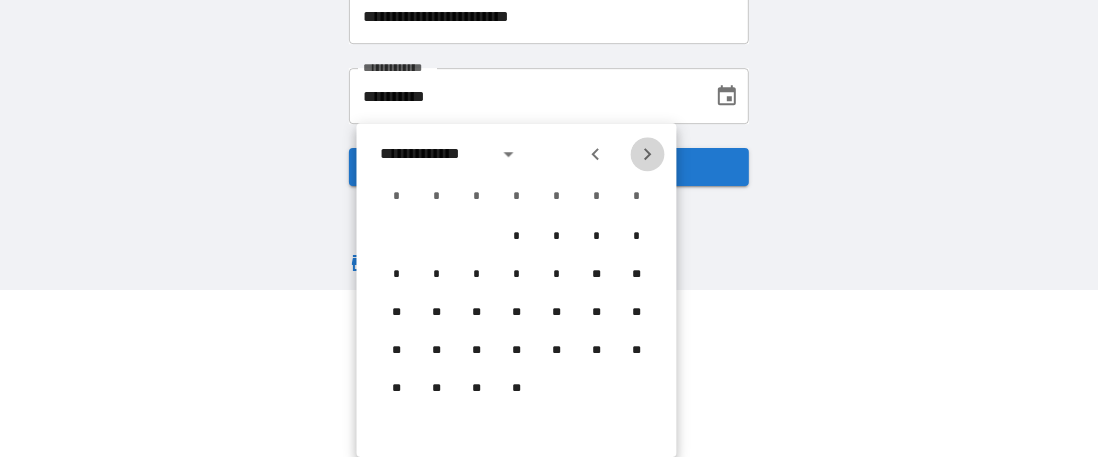 click 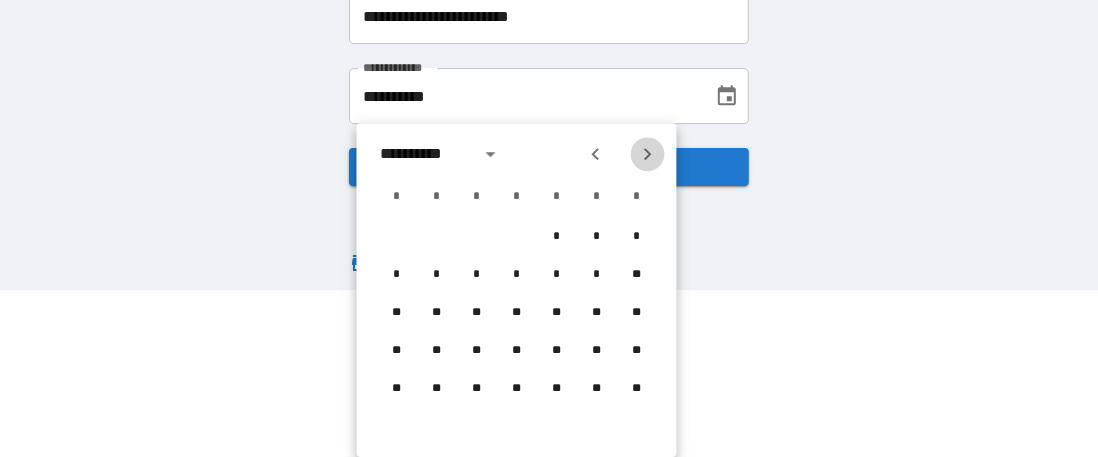 click 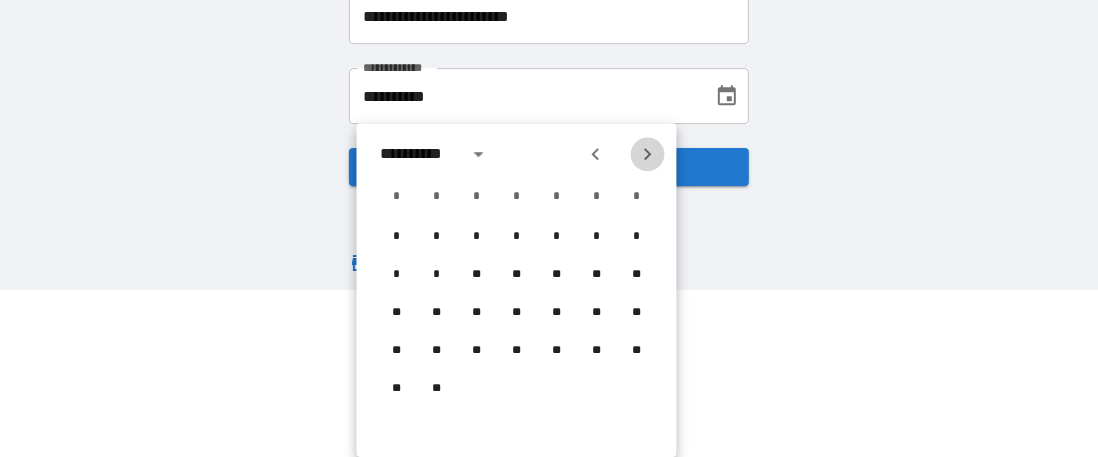 click 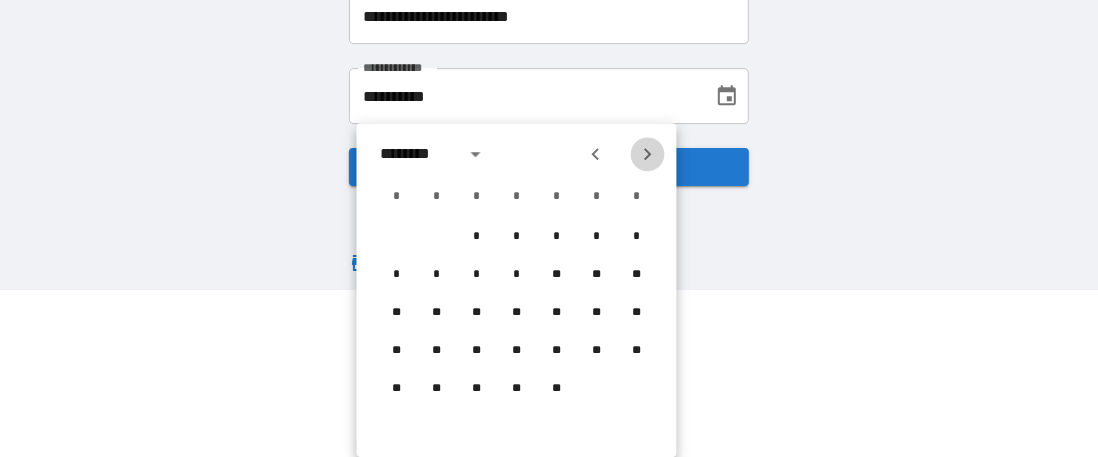 click 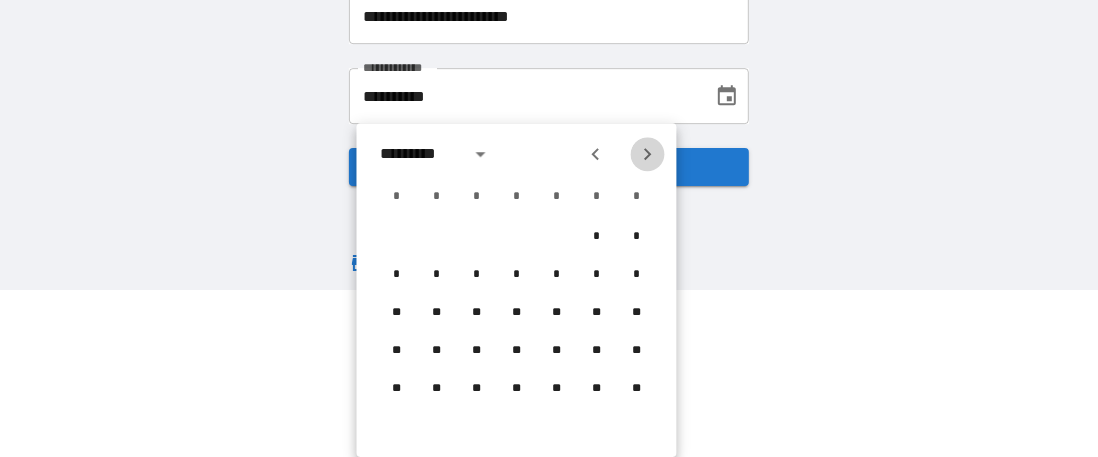 click 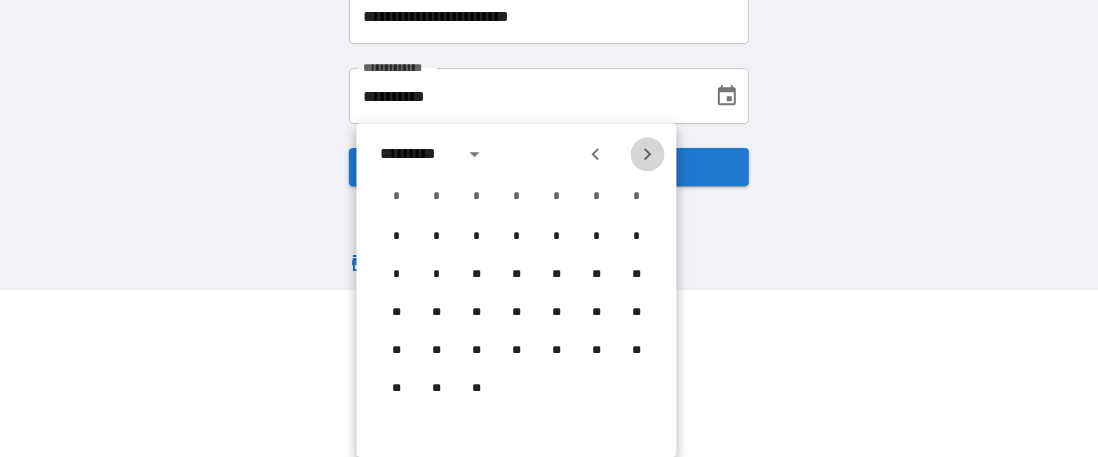 click 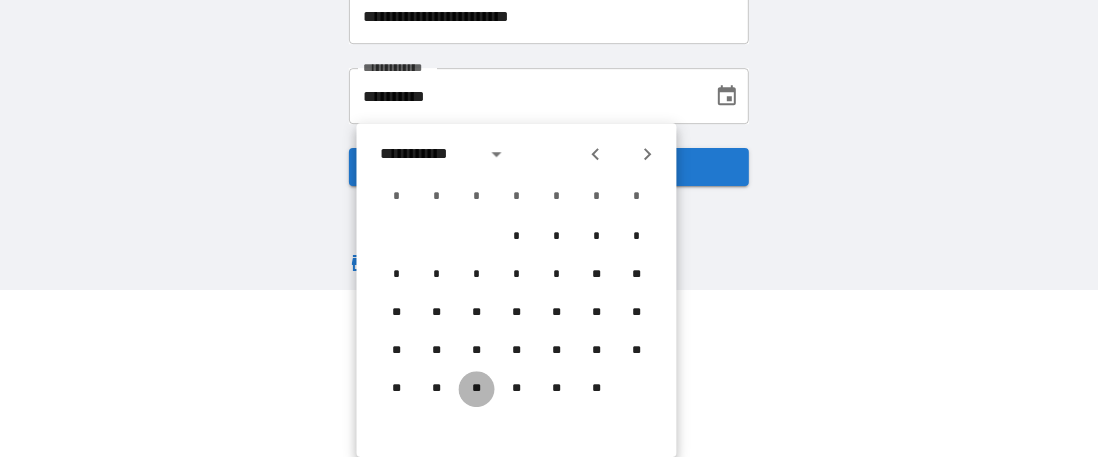 click on "**" at bounding box center (477, 389) 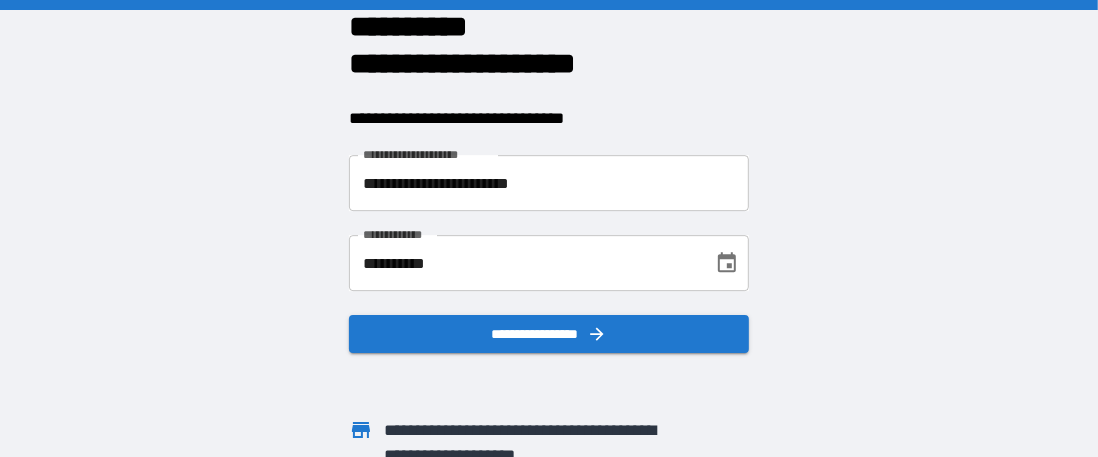 scroll, scrollTop: 0, scrollLeft: 0, axis: both 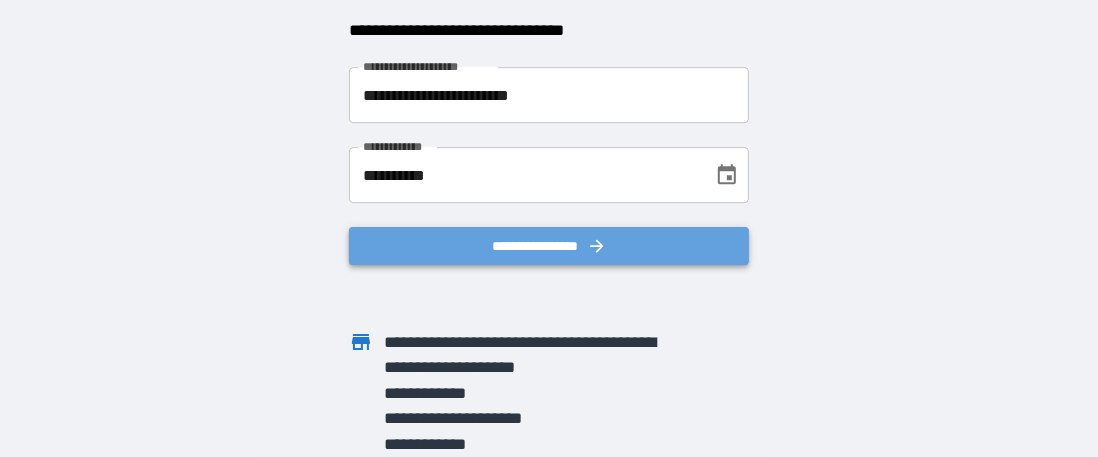 click on "**********" at bounding box center [549, 246] 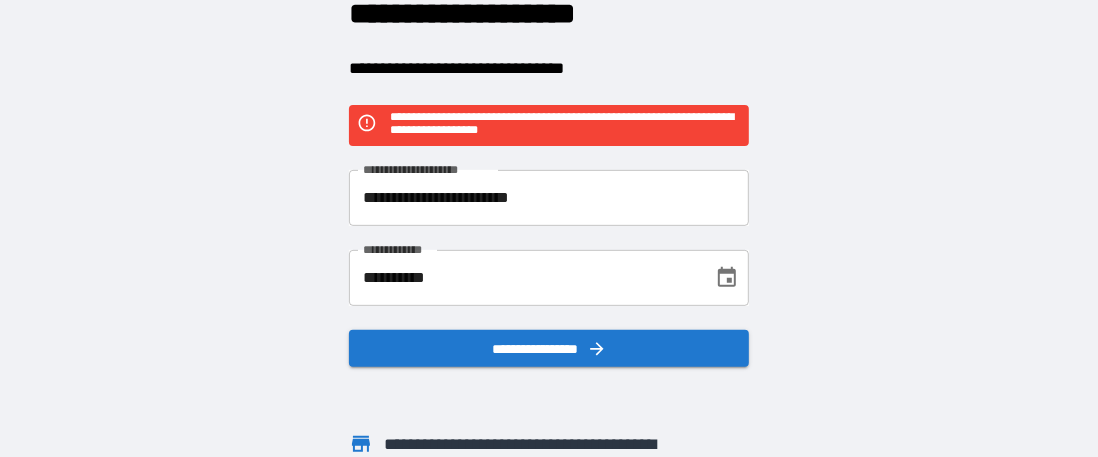 scroll, scrollTop: 0, scrollLeft: 0, axis: both 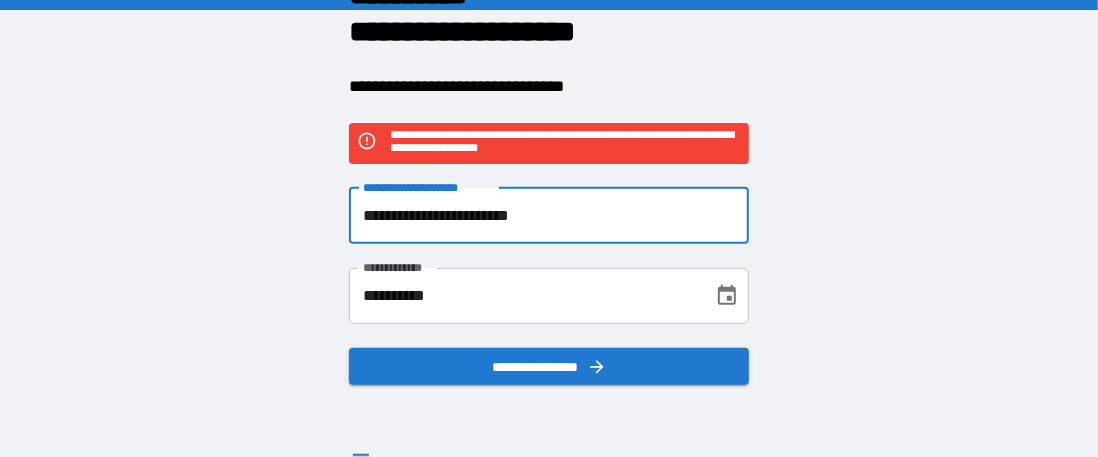 click on "**********" at bounding box center [549, 216] 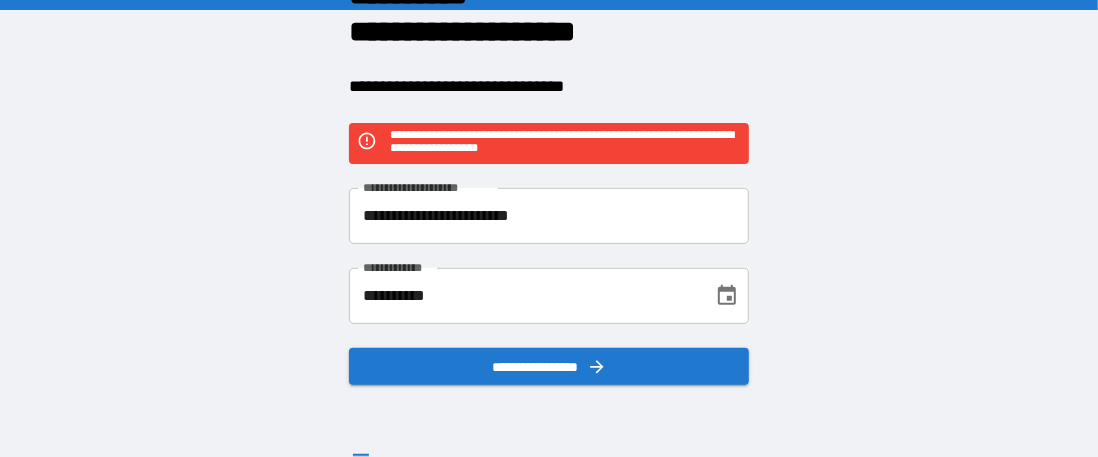 click on "**********" at bounding box center [565, 143] 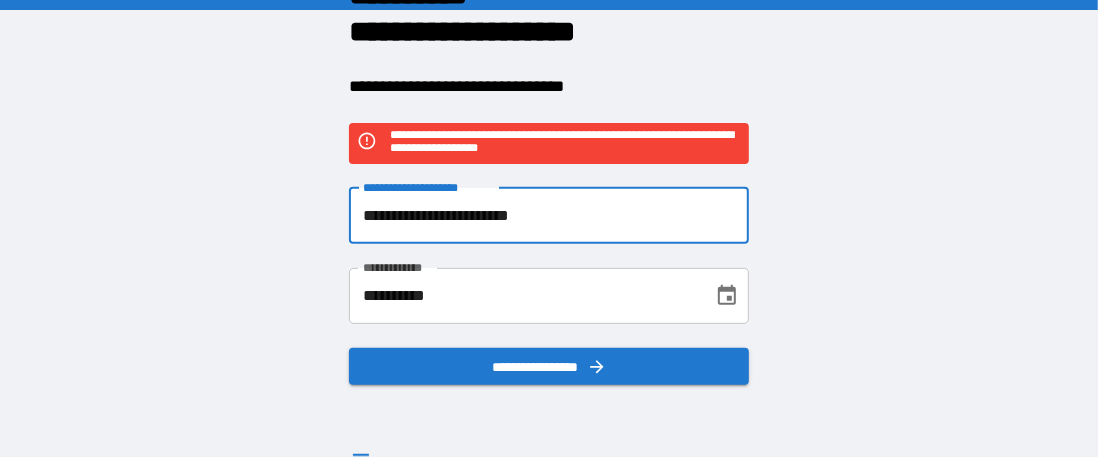 click on "**********" at bounding box center (549, 216) 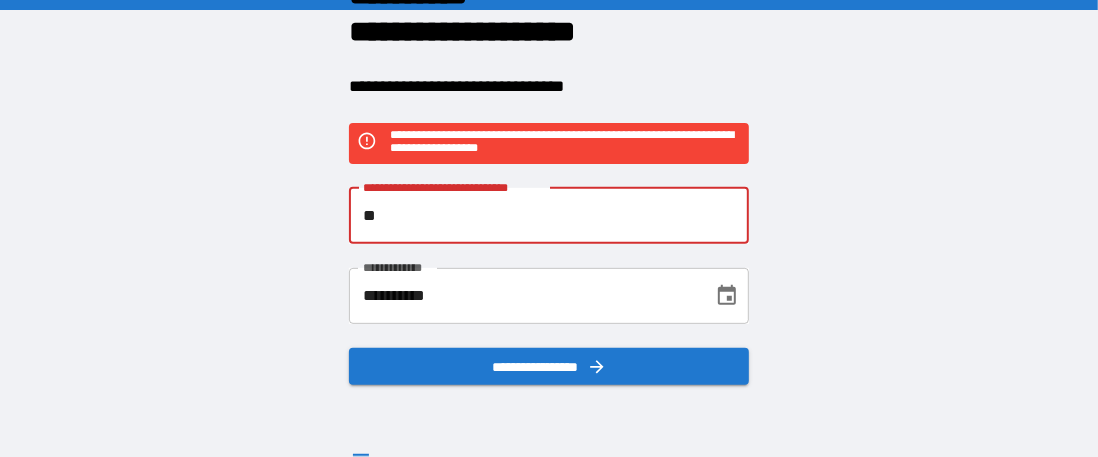 type on "*" 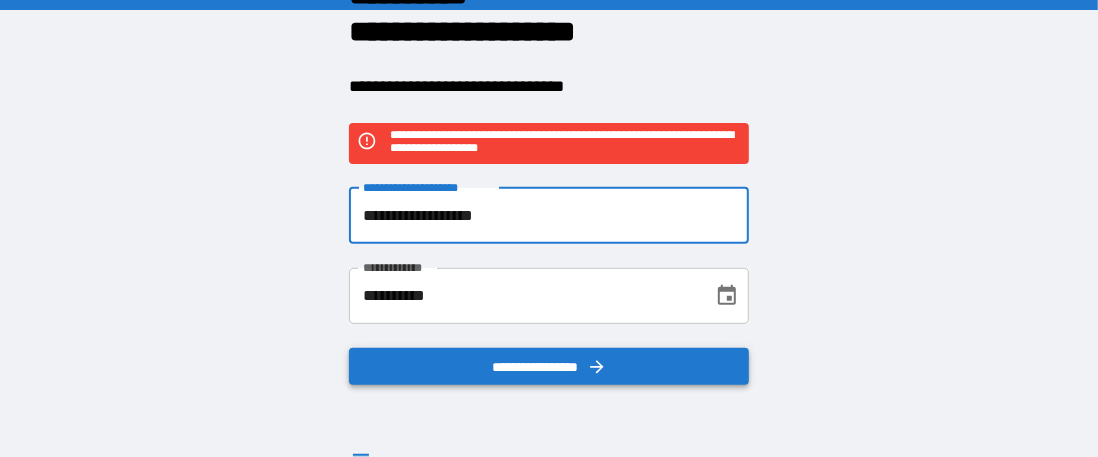type on "**********" 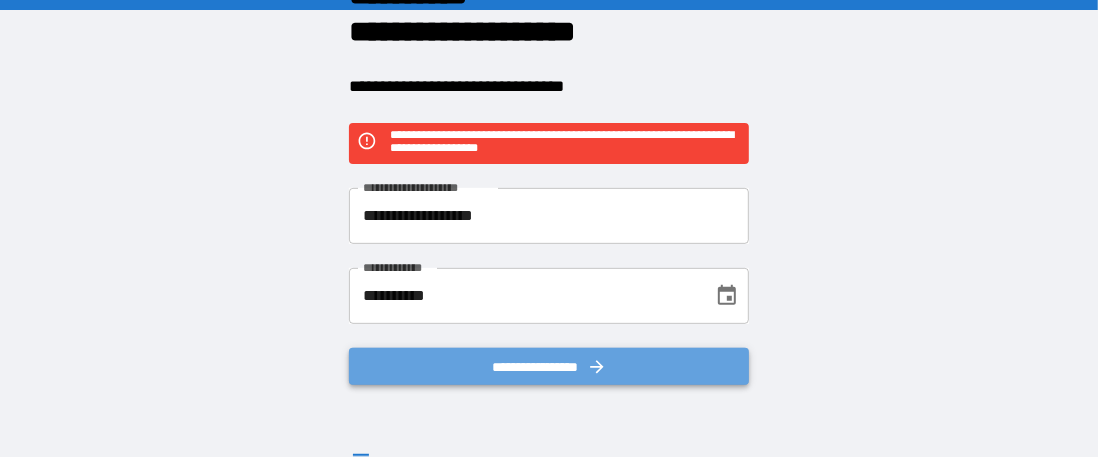 click on "**********" at bounding box center [549, 367] 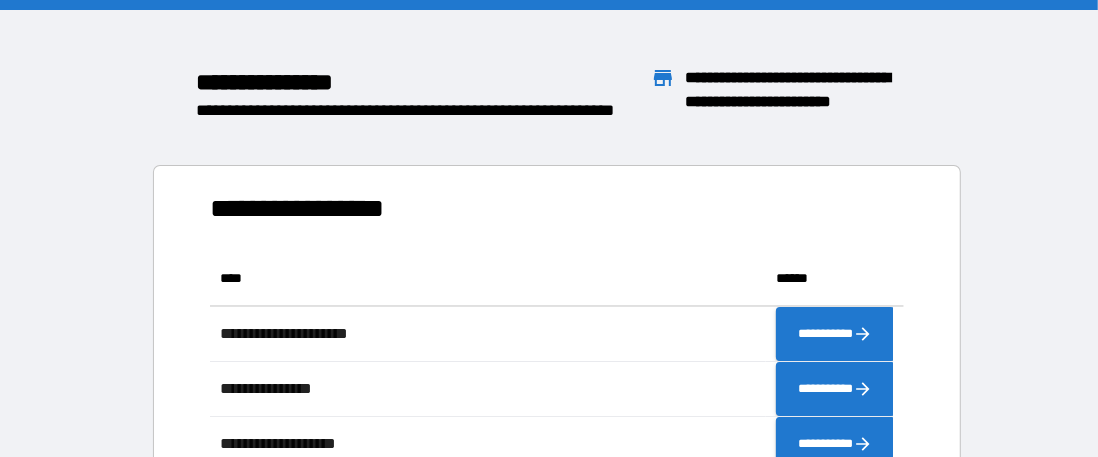 scroll, scrollTop: 206, scrollLeft: 668, axis: both 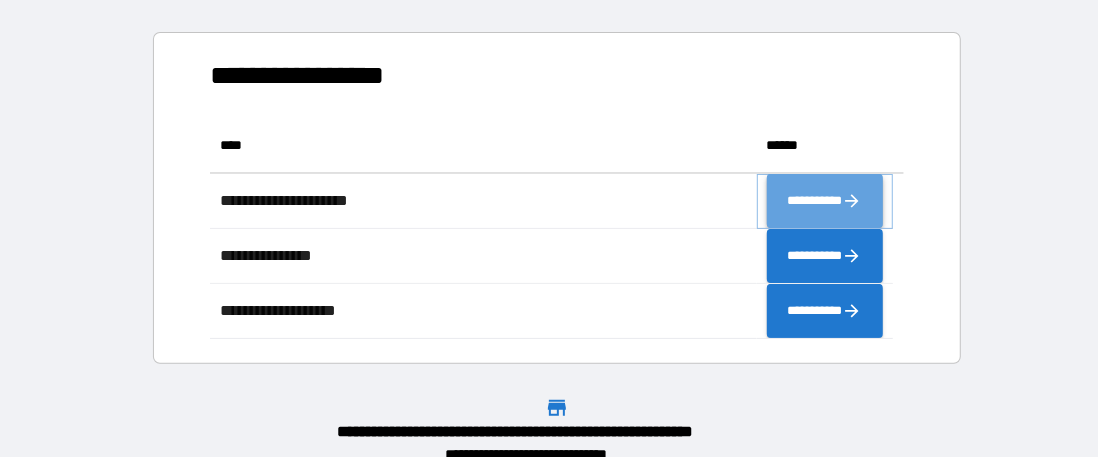 click on "**********" at bounding box center [825, 201] 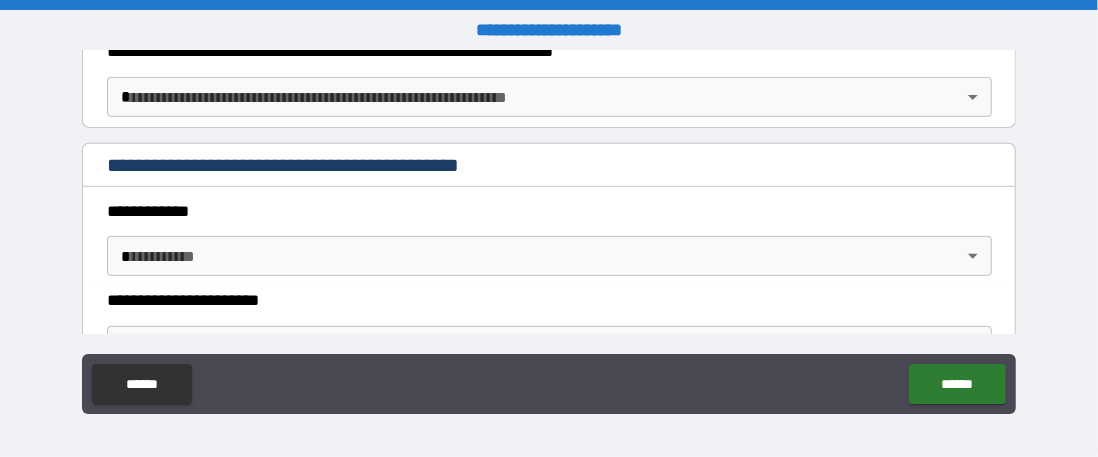 scroll, scrollTop: 266, scrollLeft: 0, axis: vertical 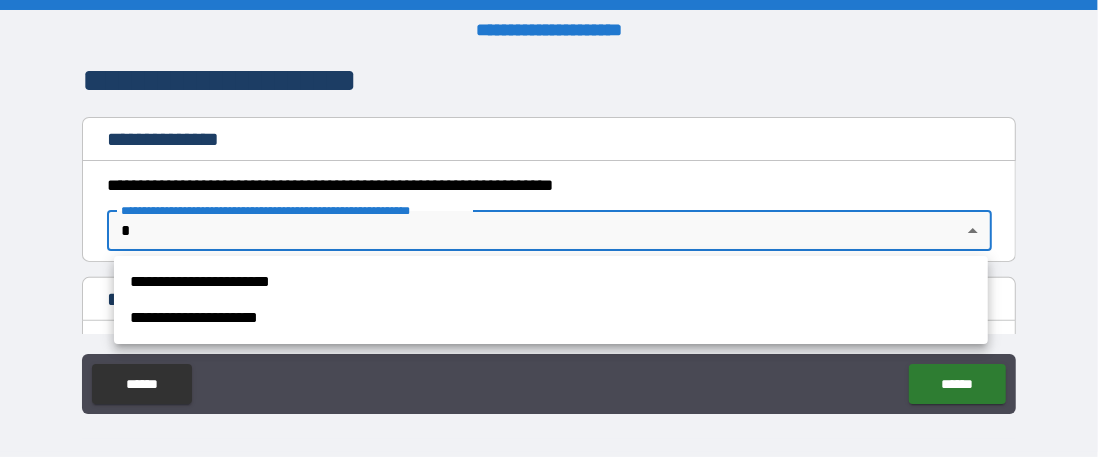 click on "**********" at bounding box center [549, 228] 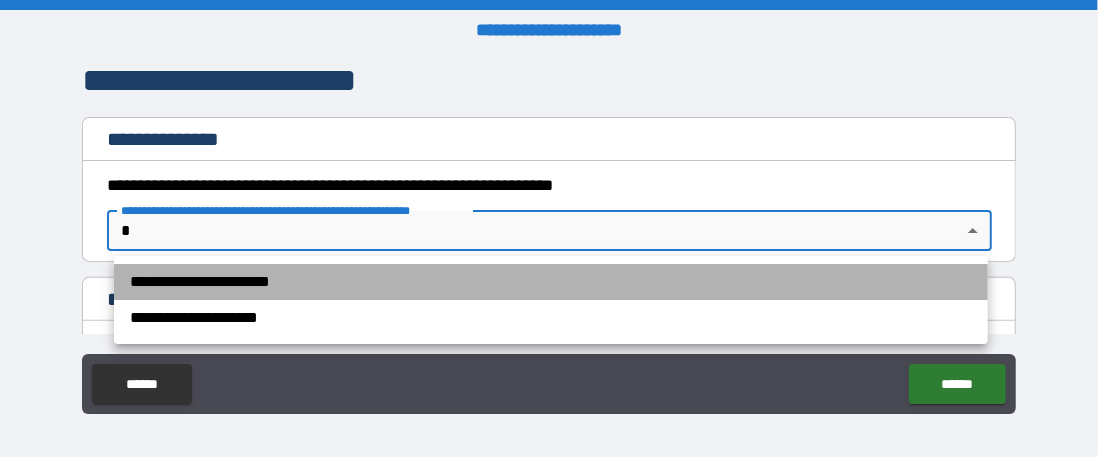 click on "**********" at bounding box center [551, 282] 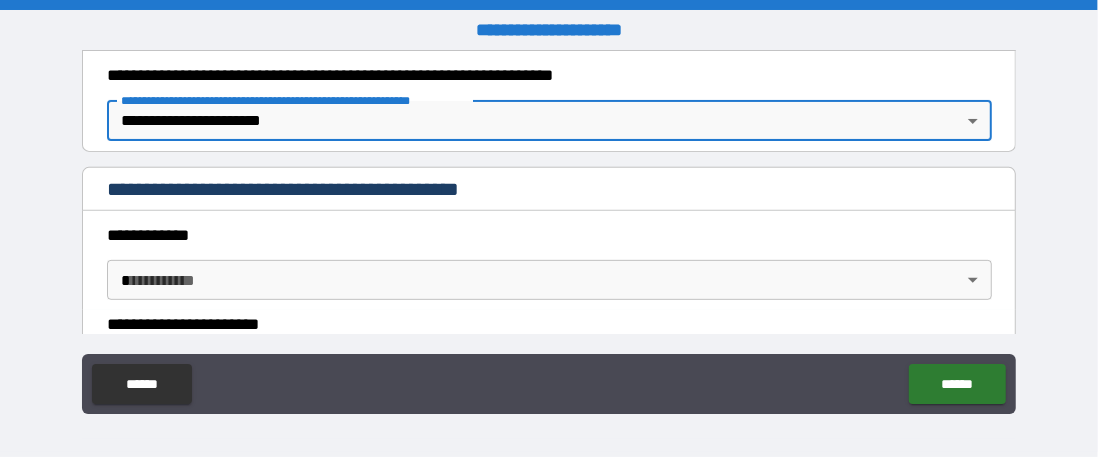 scroll, scrollTop: 400, scrollLeft: 0, axis: vertical 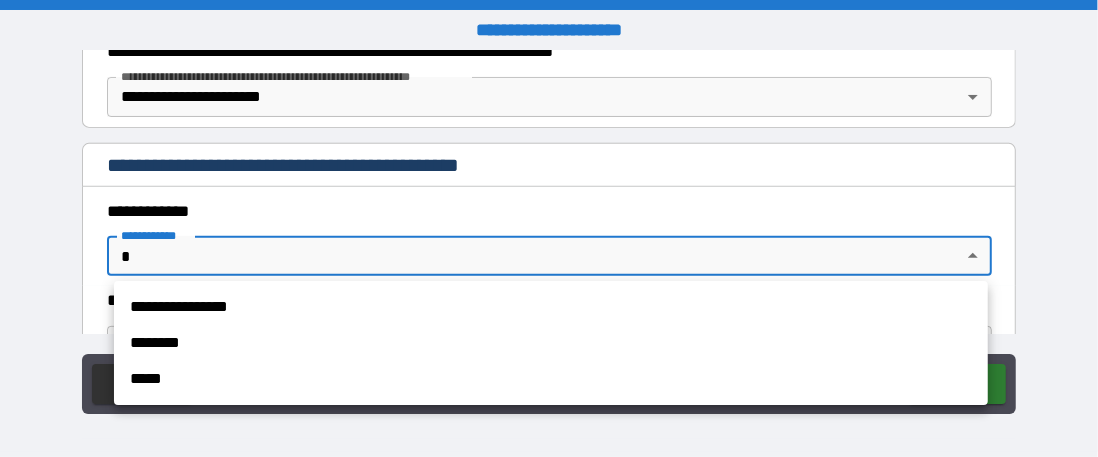 click on "**********" at bounding box center [549, 228] 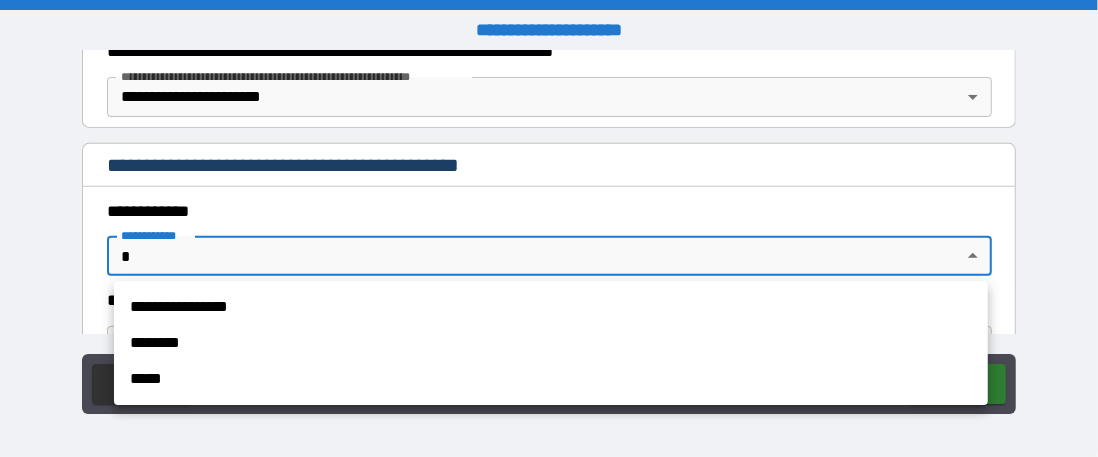 click at bounding box center (549, 228) 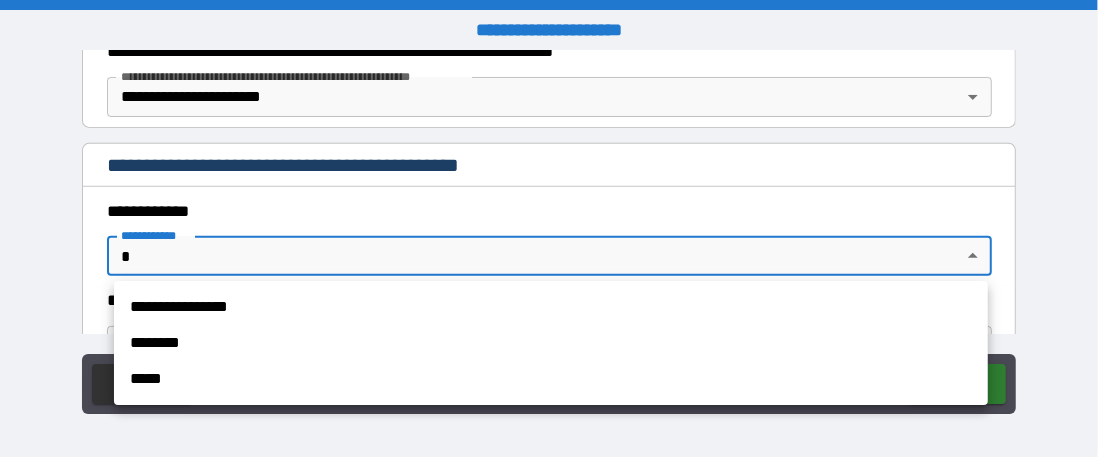 click on "**********" at bounding box center [549, 228] 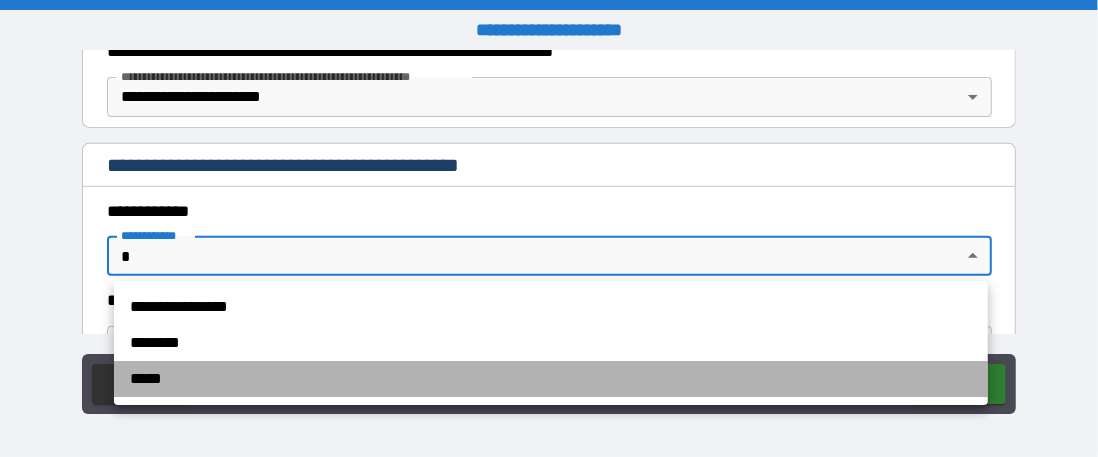 click on "*****" at bounding box center (551, 379) 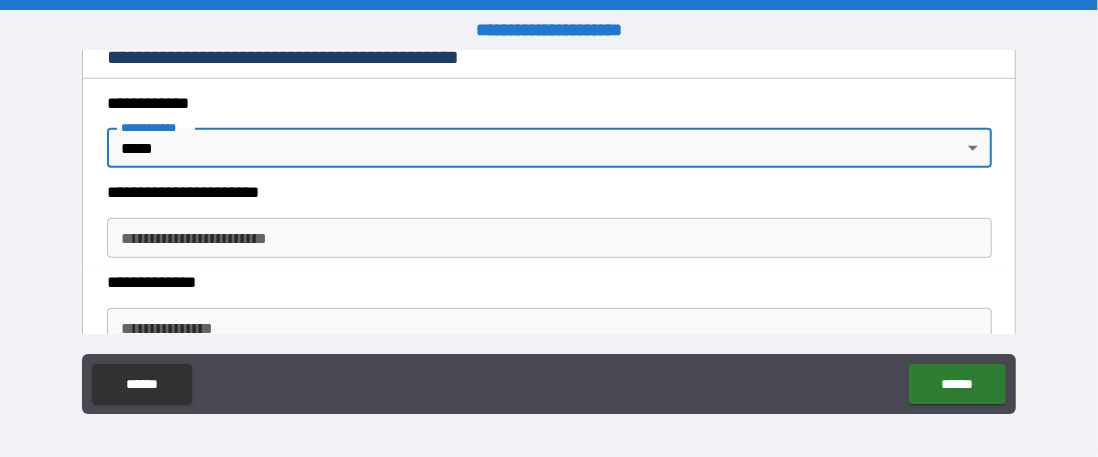 scroll, scrollTop: 533, scrollLeft: 0, axis: vertical 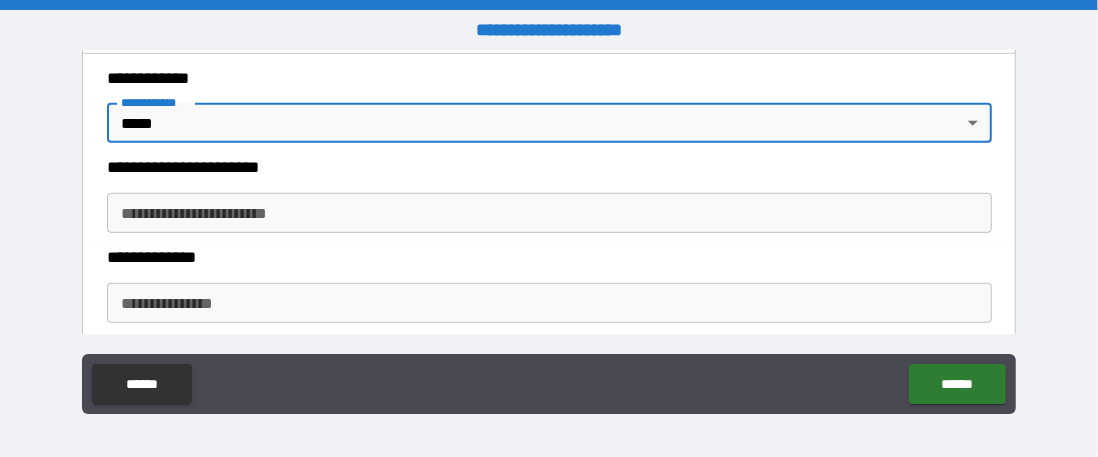 click on "**********" at bounding box center (549, 213) 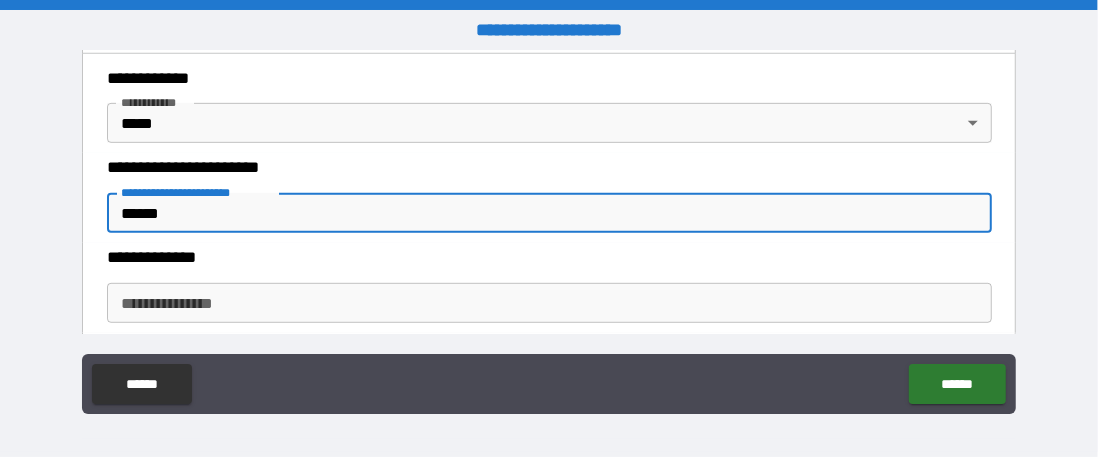 type on "*****" 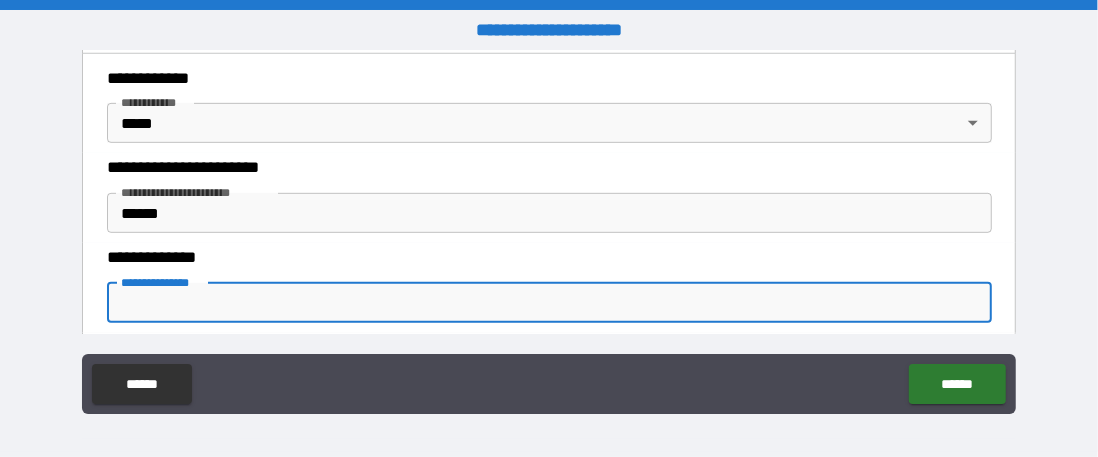 click on "**********" at bounding box center (549, 303) 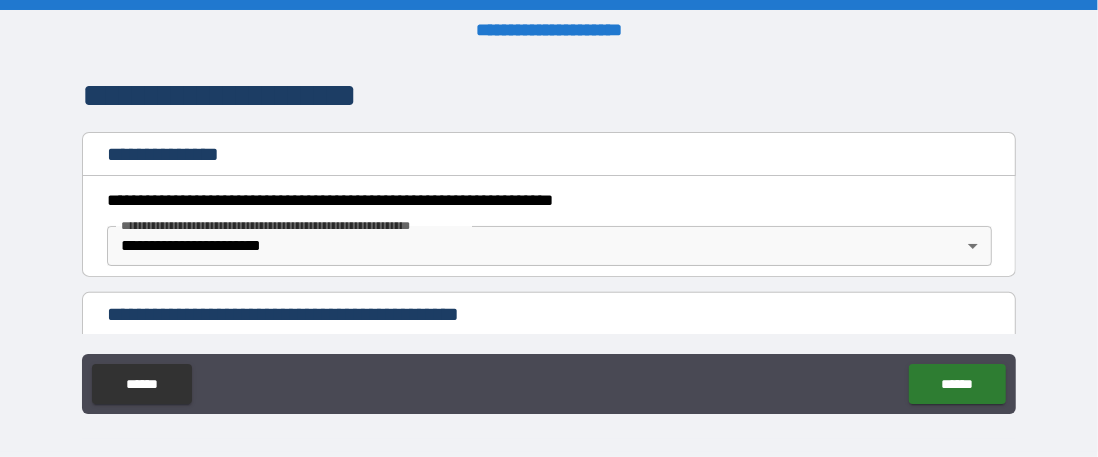 scroll, scrollTop: 0, scrollLeft: 0, axis: both 